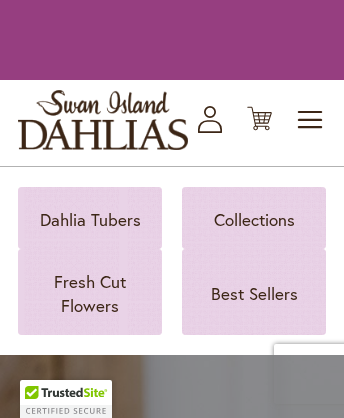scroll, scrollTop: 0, scrollLeft: 0, axis: both 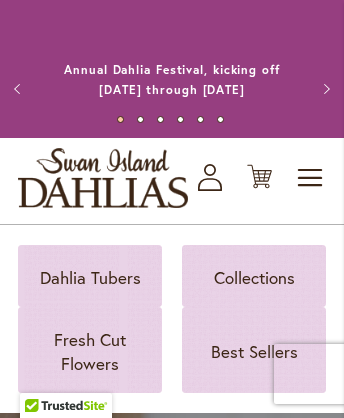 click on "Visit Us" at bounding box center (172, 11382) 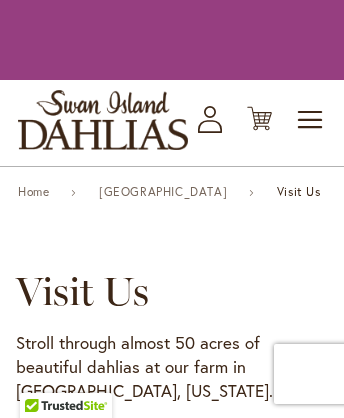 scroll, scrollTop: 0, scrollLeft: 0, axis: both 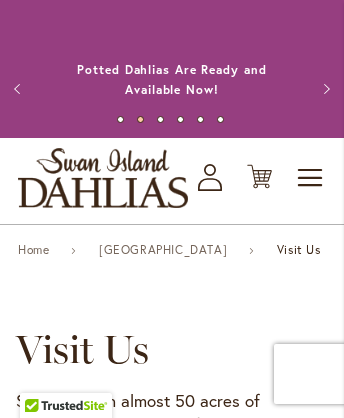 click on "Employment" at bounding box center (172, 3992) 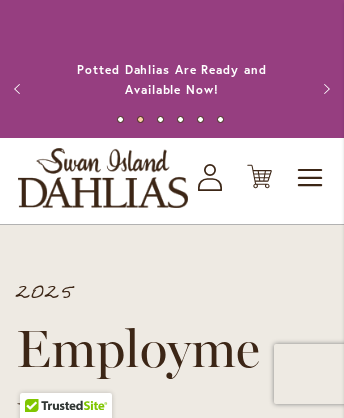 scroll, scrollTop: 11026, scrollLeft: 0, axis: vertical 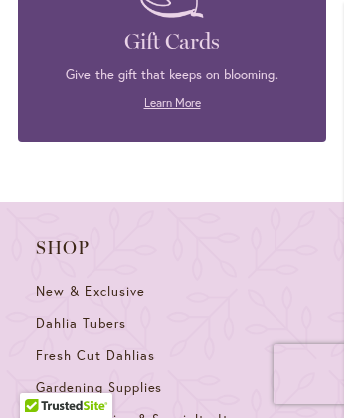 click on "Our Guarantee & Policies" at bounding box center [119, 997] 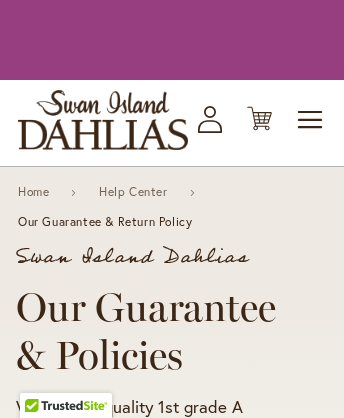 scroll, scrollTop: 0, scrollLeft: 0, axis: both 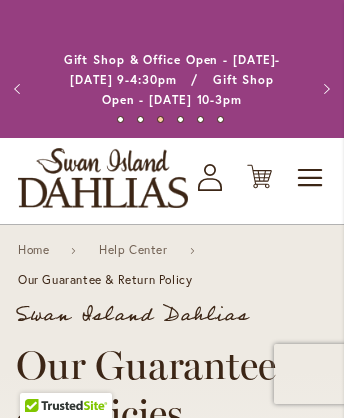click on "Gardening Supplies" at bounding box center (172, 7724) 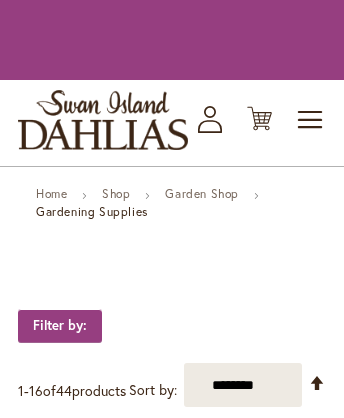 scroll, scrollTop: 0, scrollLeft: 0, axis: both 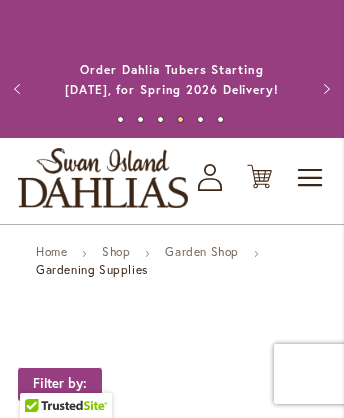 click on "Dahlia Tubers" at bounding box center [172, 4682] 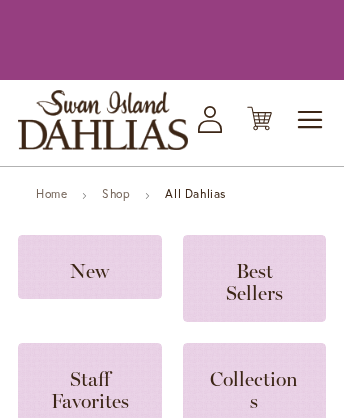 scroll, scrollTop: 0, scrollLeft: 0, axis: both 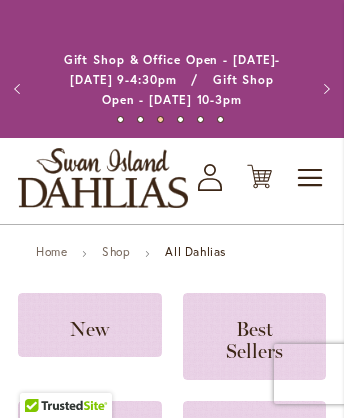 click on "Best Cut Flowers" 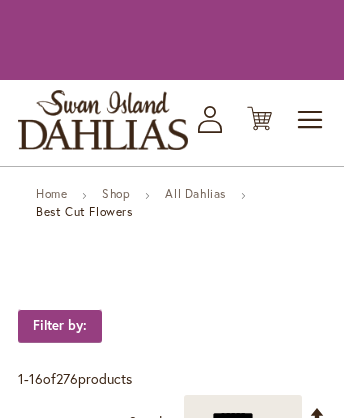 scroll, scrollTop: 0, scrollLeft: 0, axis: both 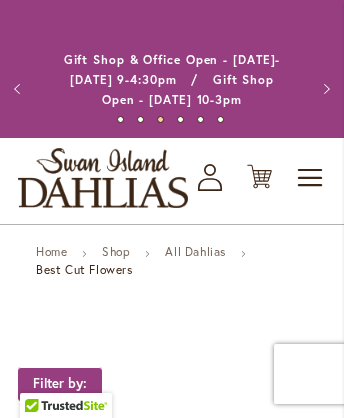 click at bounding box center [87, 2994] 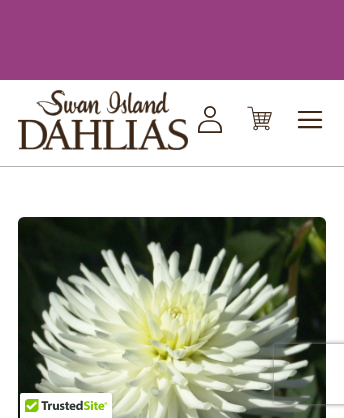 scroll, scrollTop: 0, scrollLeft: 0, axis: both 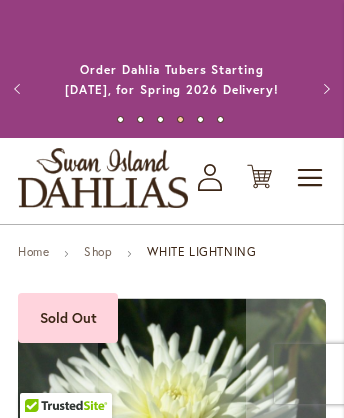 click on "My Account
Log In/Register" at bounding box center [210, 177] 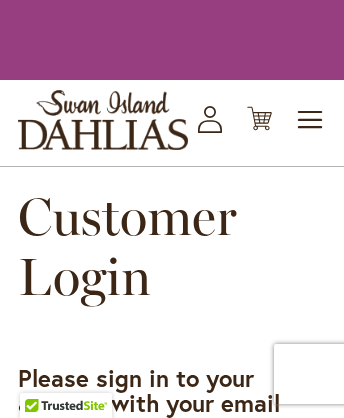 scroll, scrollTop: 0, scrollLeft: 0, axis: both 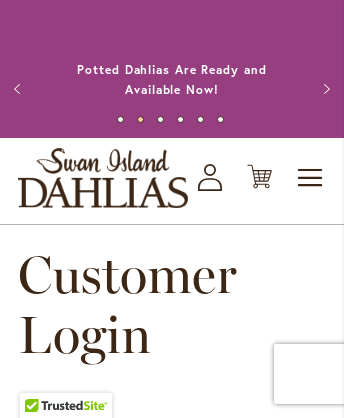 click on "My Account
Log In/Register" at bounding box center (210, 177) 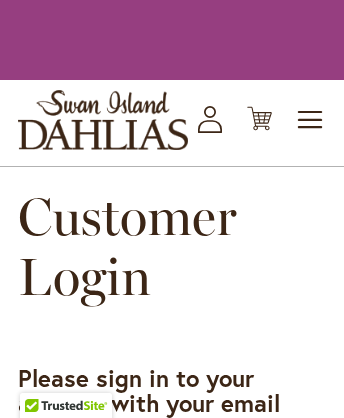 scroll, scrollTop: 0, scrollLeft: 0, axis: both 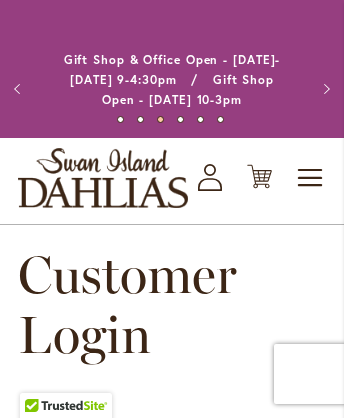 click at bounding box center (103, 178) 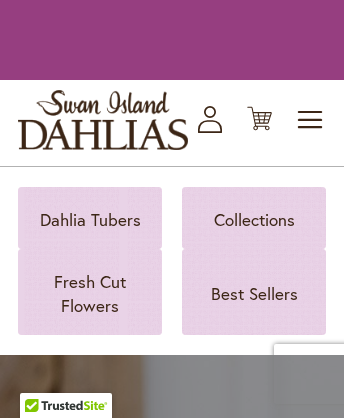 scroll, scrollTop: 0, scrollLeft: 0, axis: both 